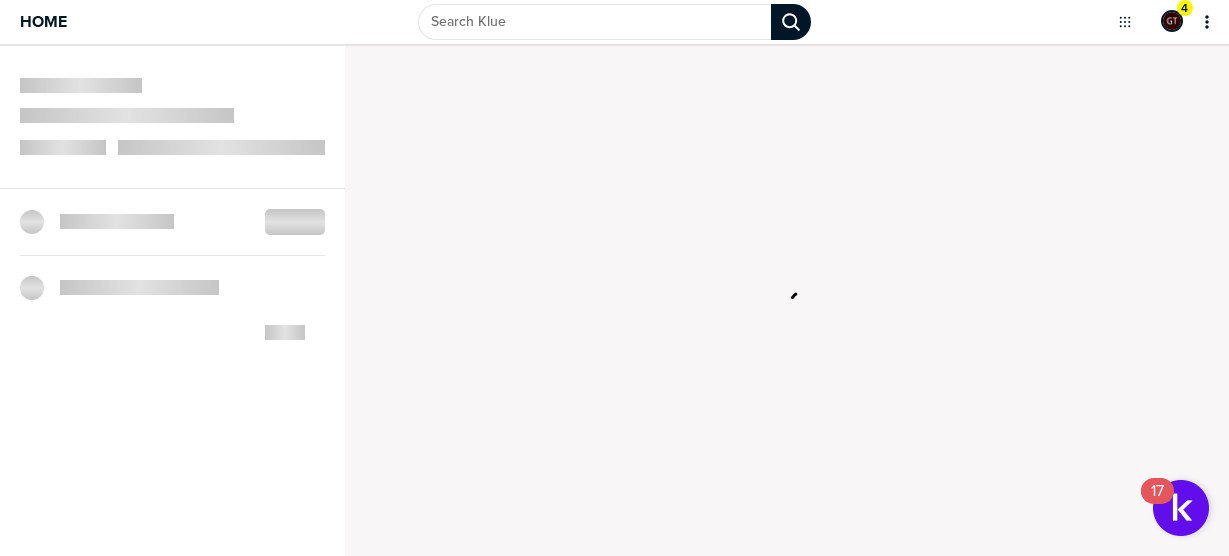 scroll, scrollTop: 0, scrollLeft: 0, axis: both 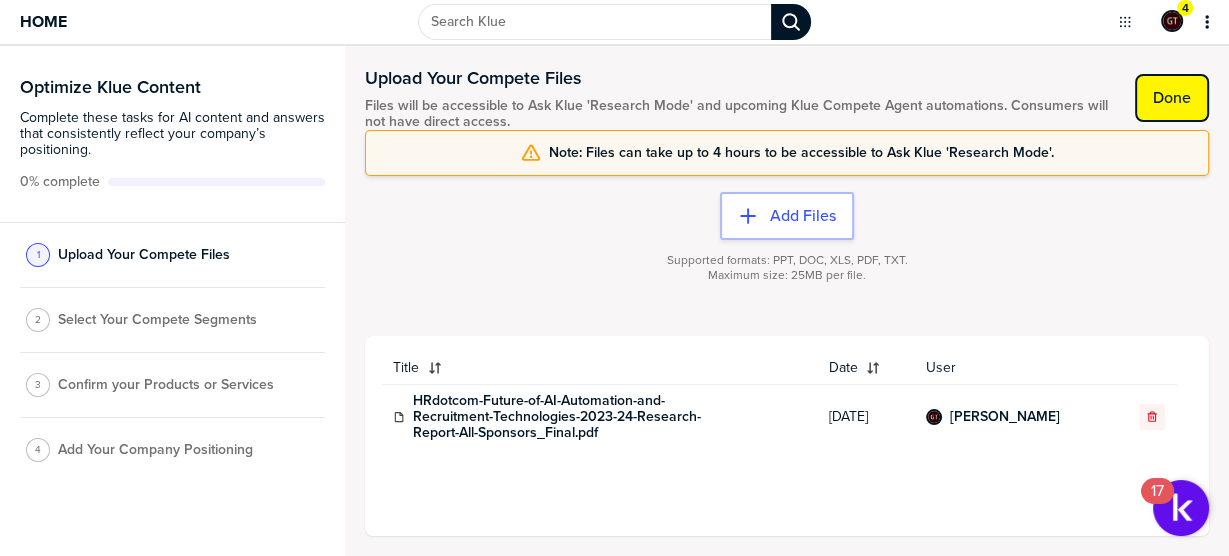 click on "Done" at bounding box center (1172, 98) 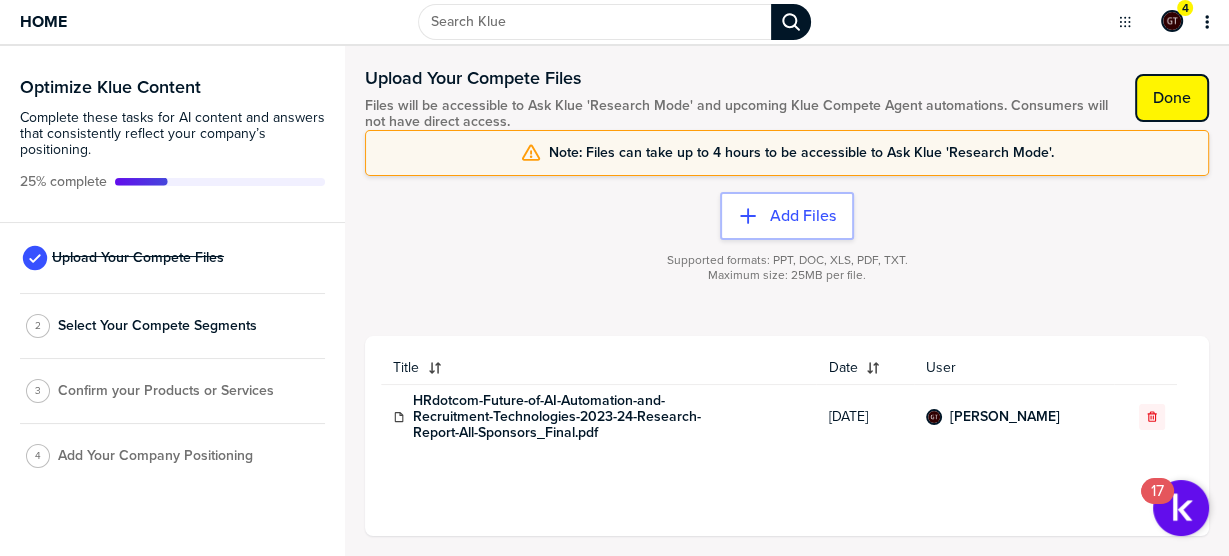 click on "Done" at bounding box center [1172, 98] 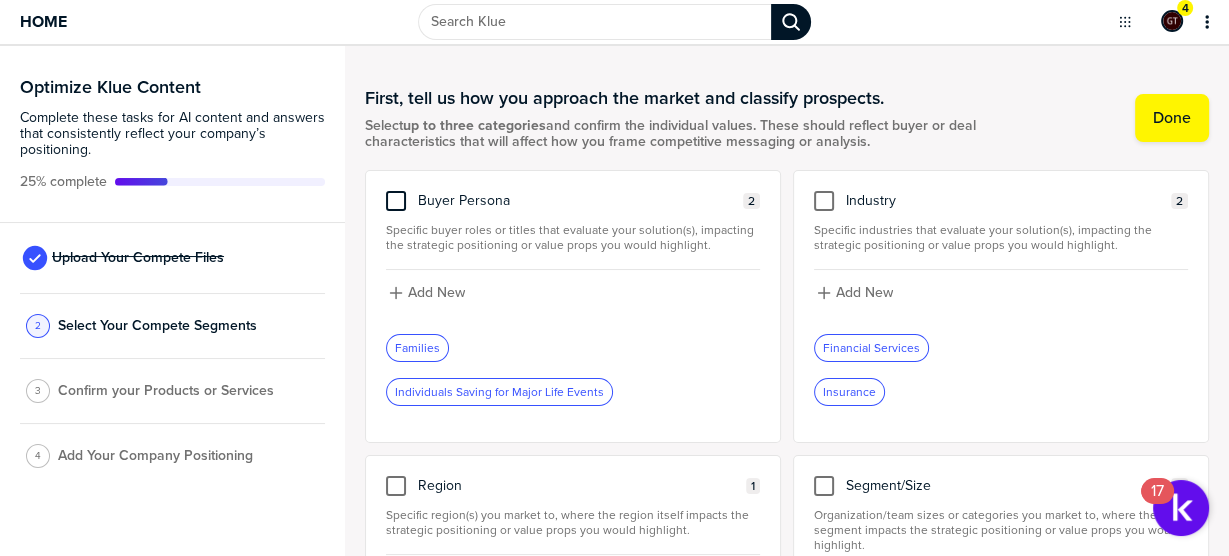 click at bounding box center (396, 201) 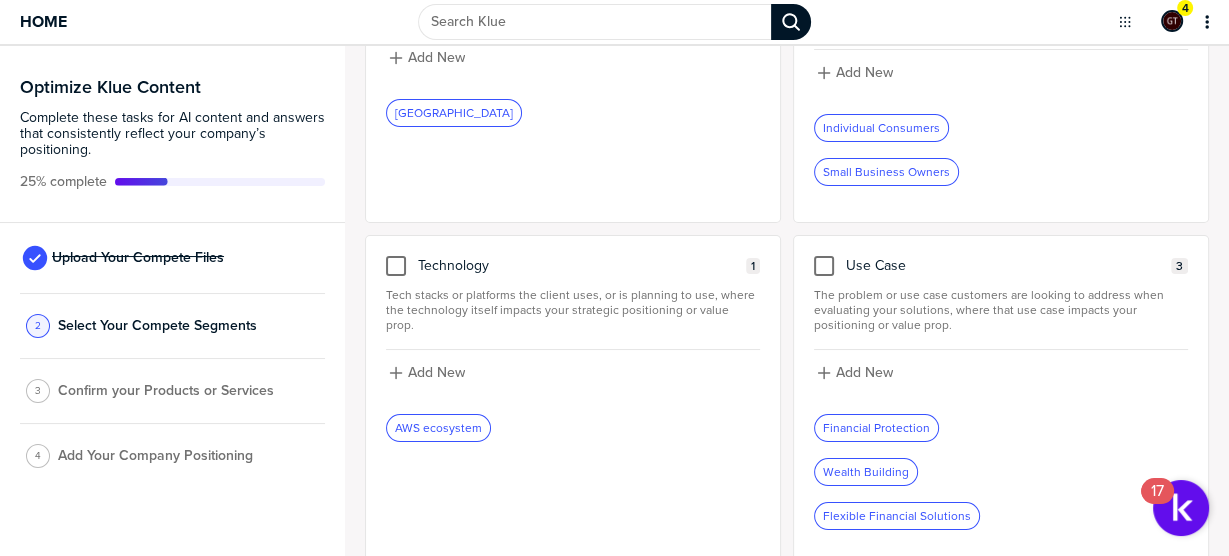 scroll, scrollTop: 522, scrollLeft: 0, axis: vertical 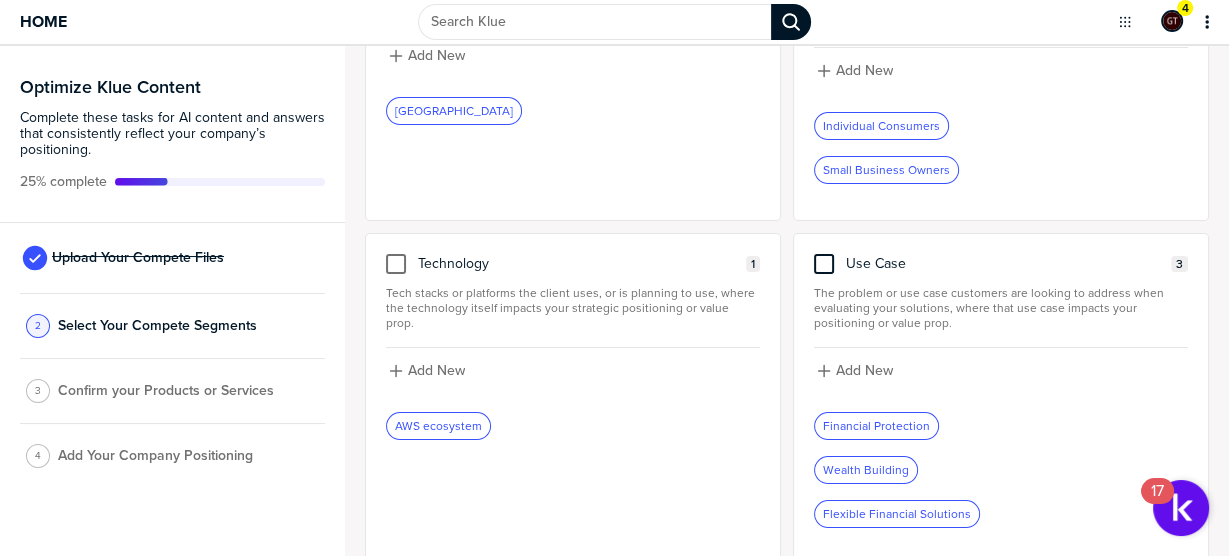 click at bounding box center [824, 264] 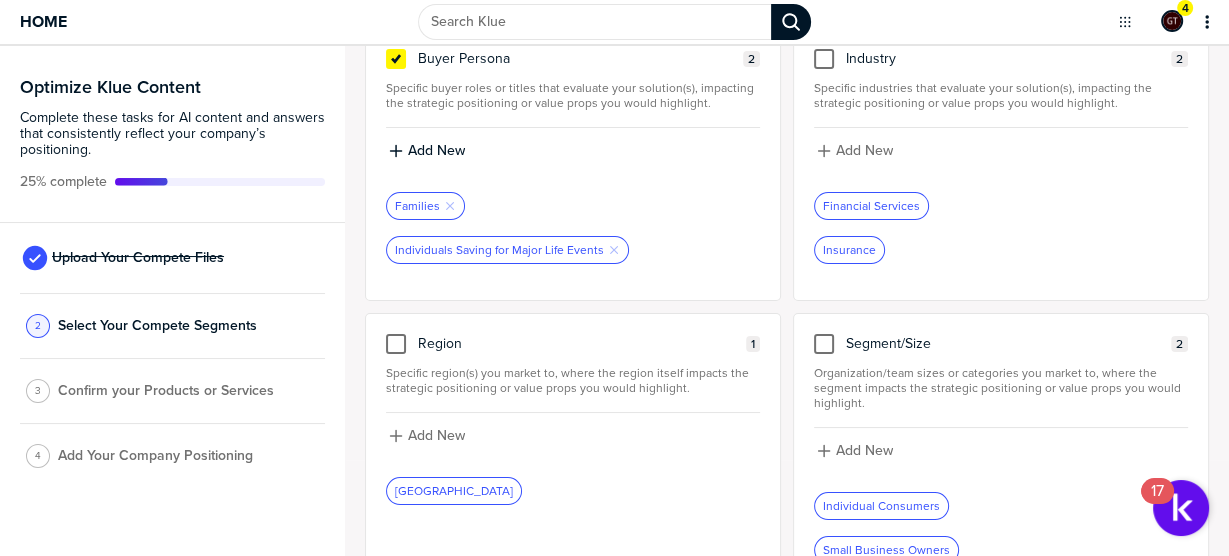 scroll, scrollTop: 122, scrollLeft: 0, axis: vertical 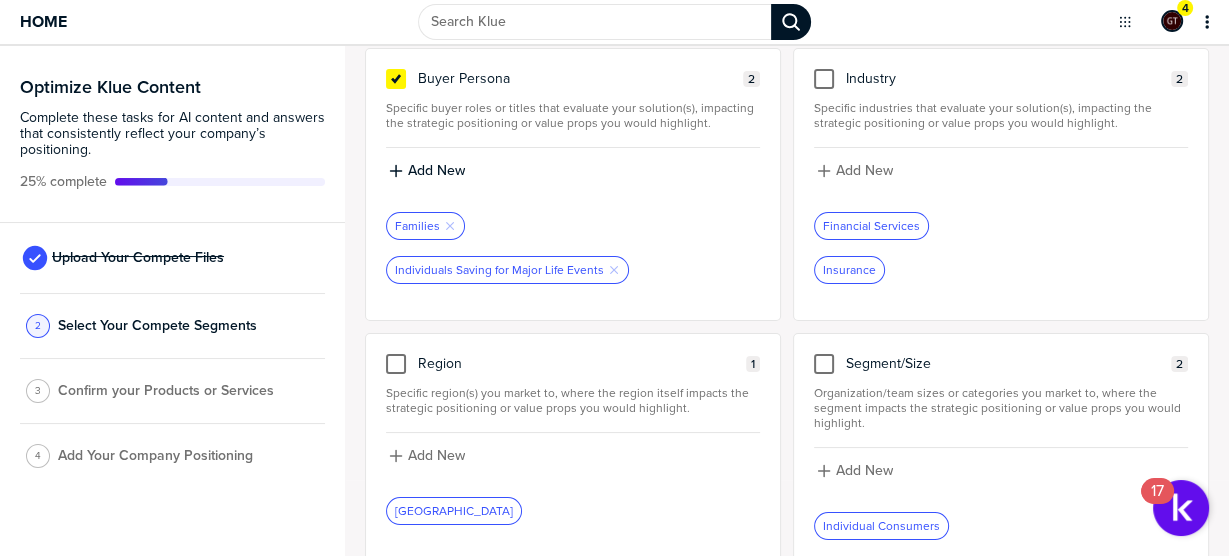 click on "Insurance" at bounding box center [849, 270] 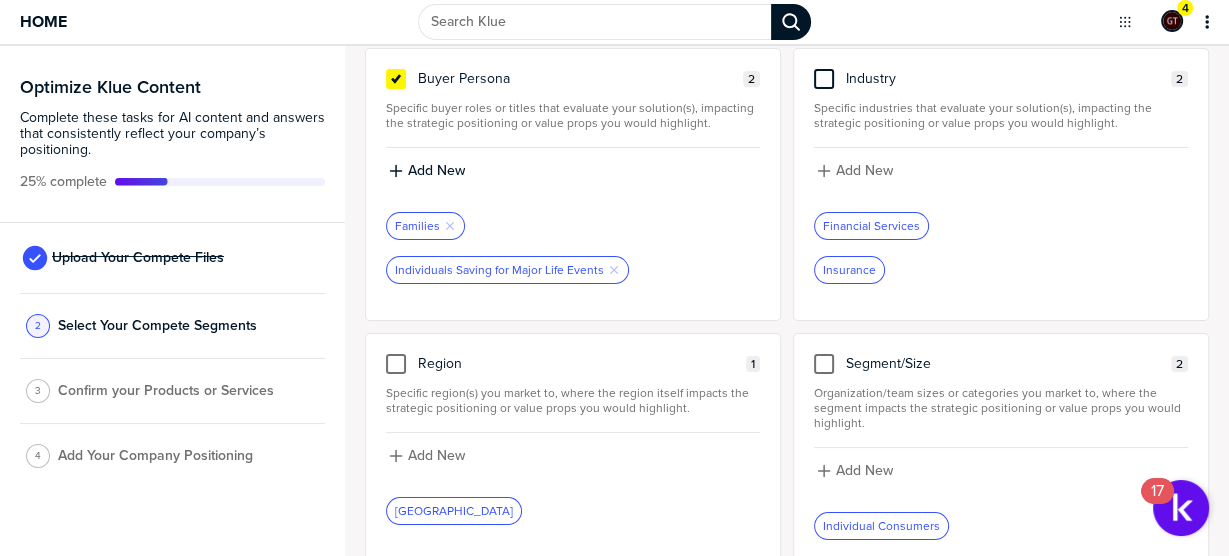 click at bounding box center [824, 79] 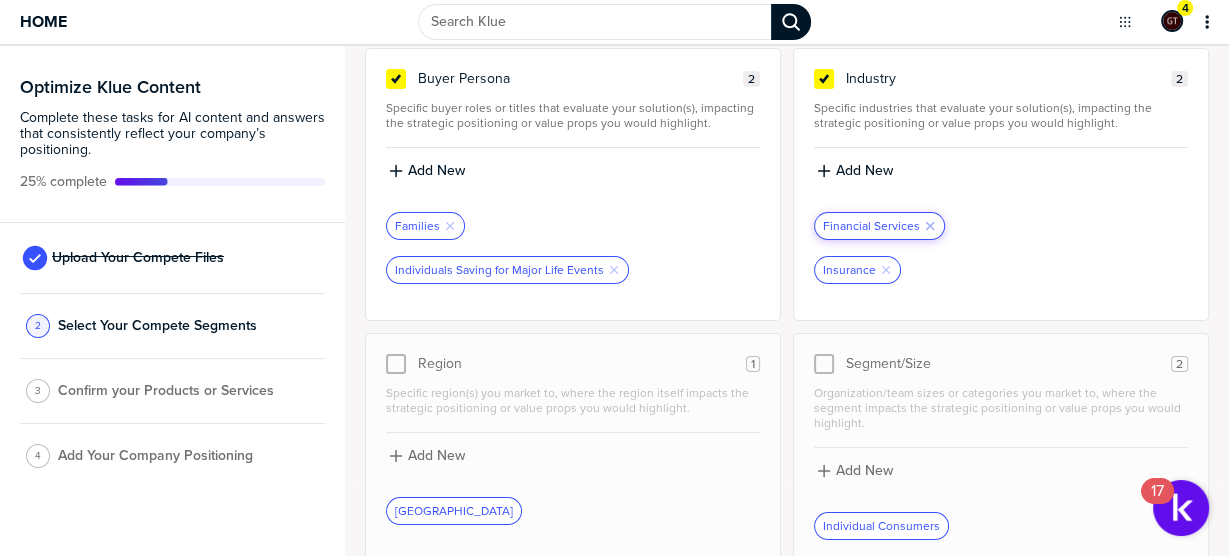 click 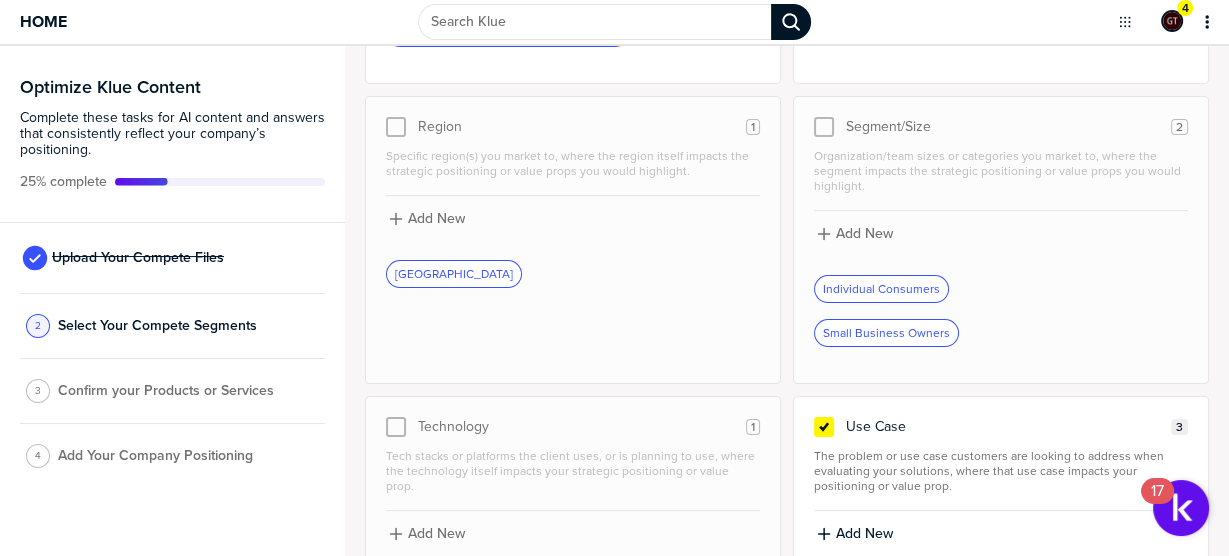 scroll, scrollTop: 362, scrollLeft: 0, axis: vertical 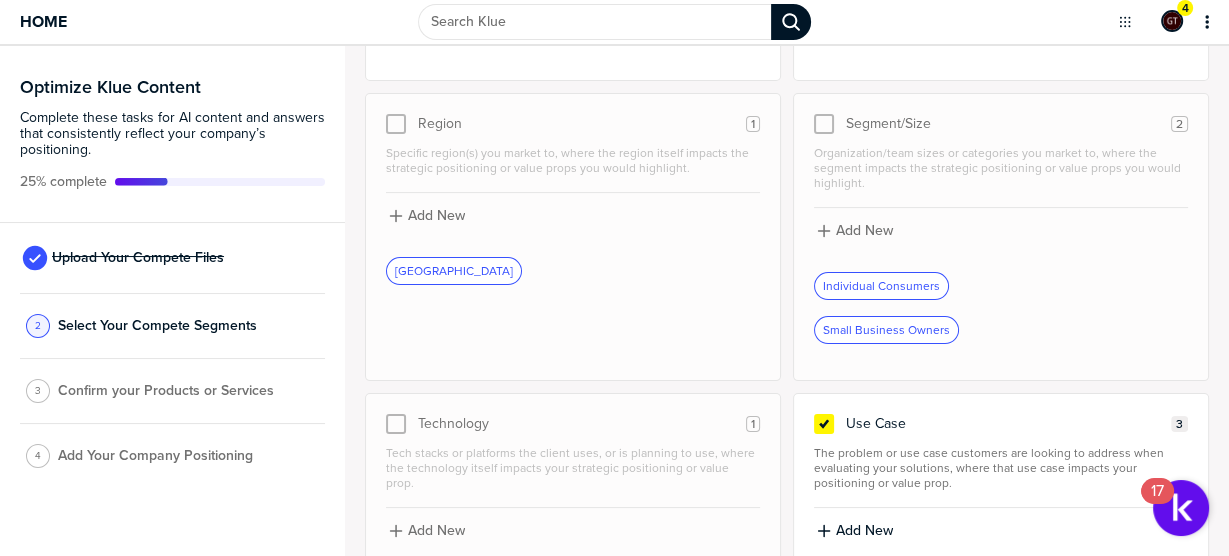 click at bounding box center [824, 124] 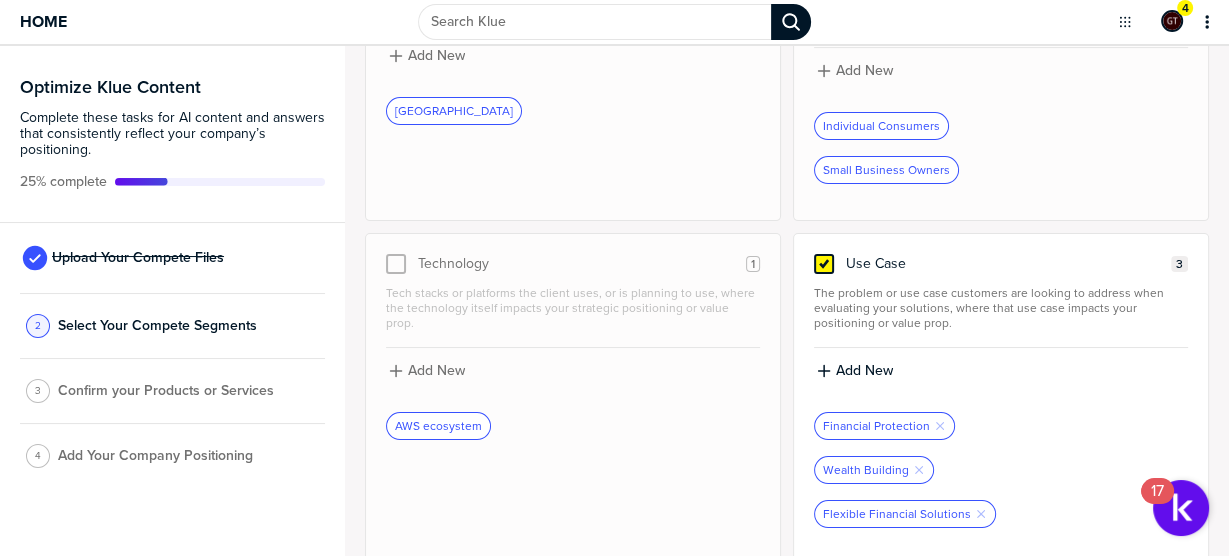 click 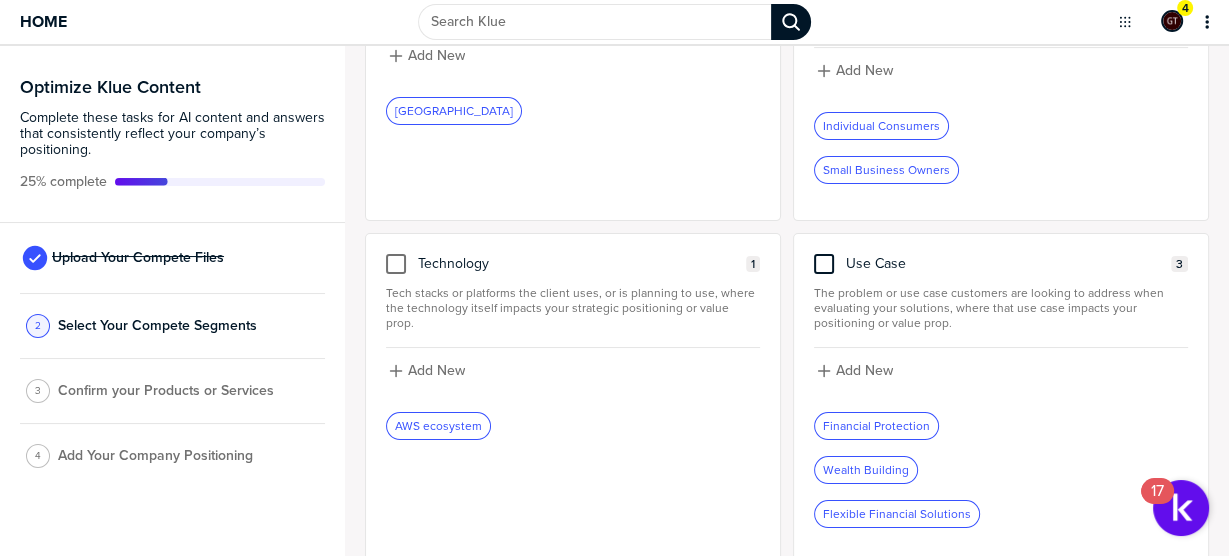 scroll, scrollTop: 362, scrollLeft: 0, axis: vertical 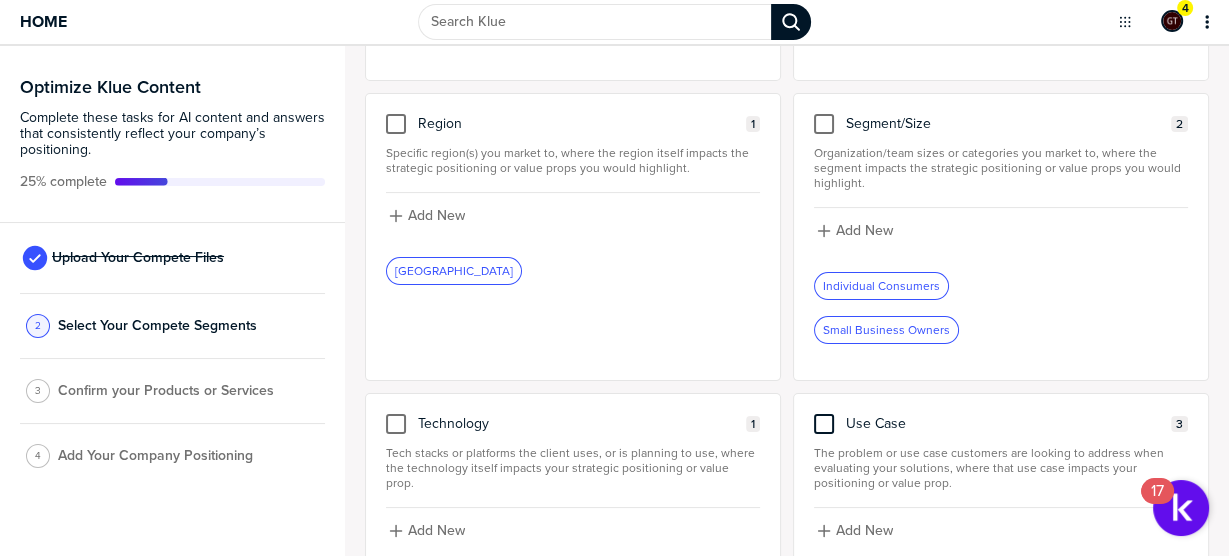 click at bounding box center (824, 124) 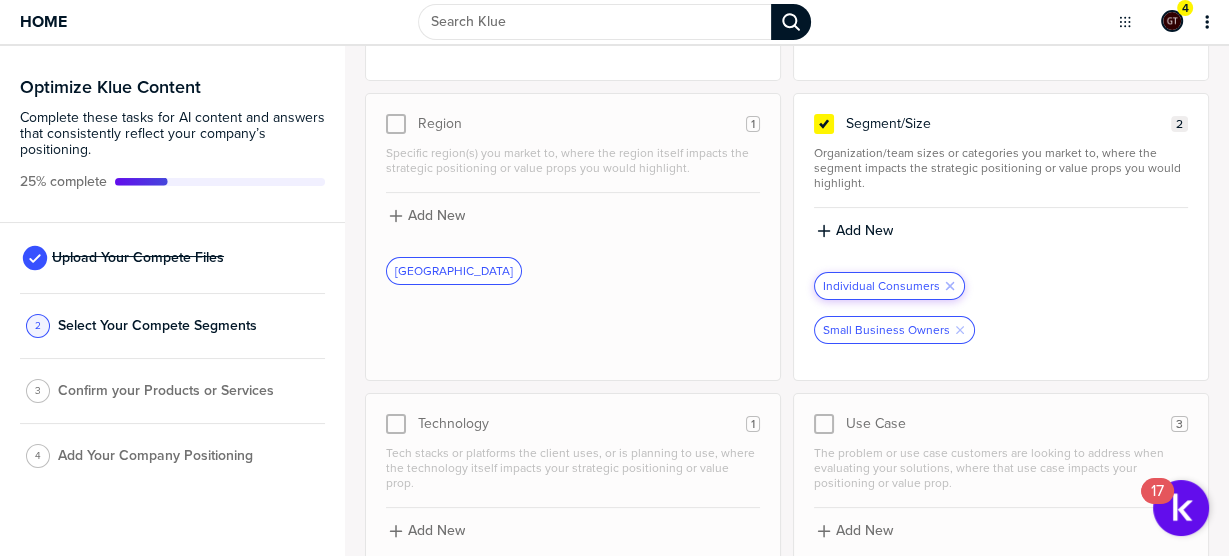 click on "Remove Tag" 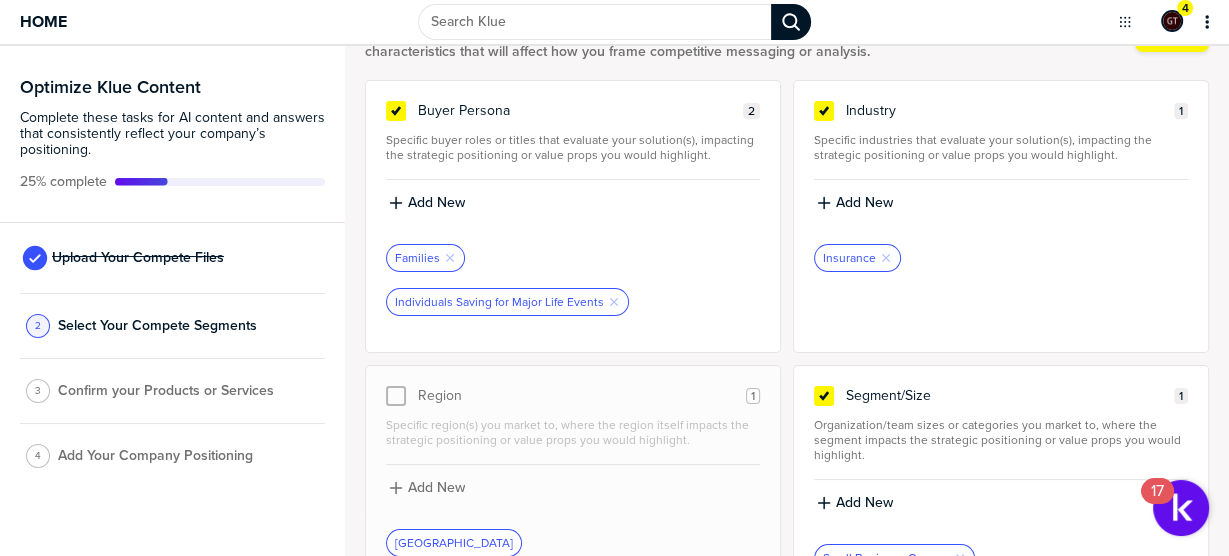scroll, scrollTop: 42, scrollLeft: 0, axis: vertical 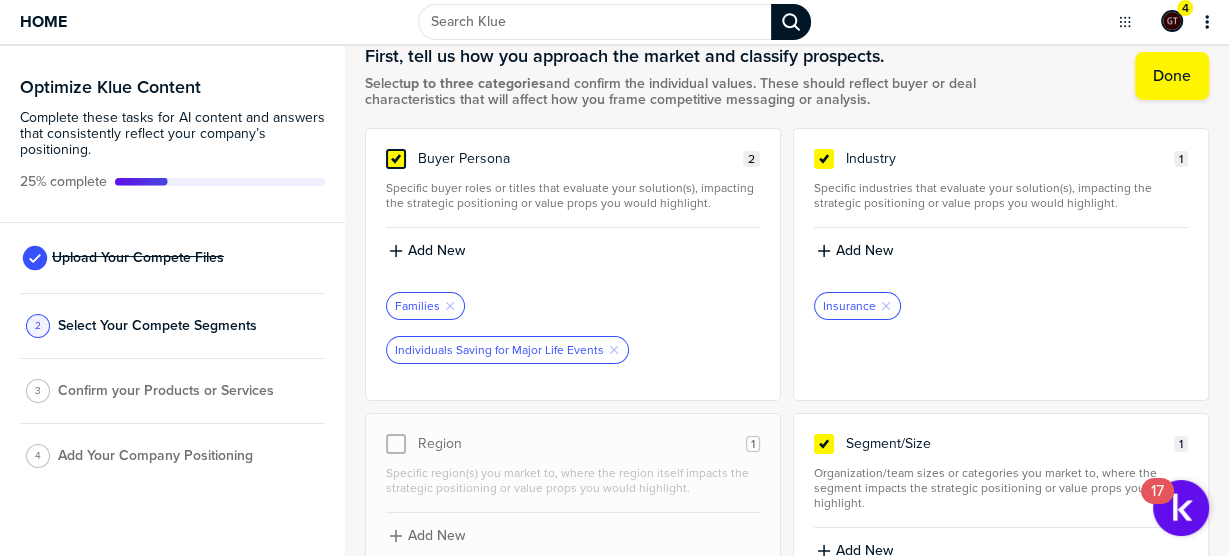 click 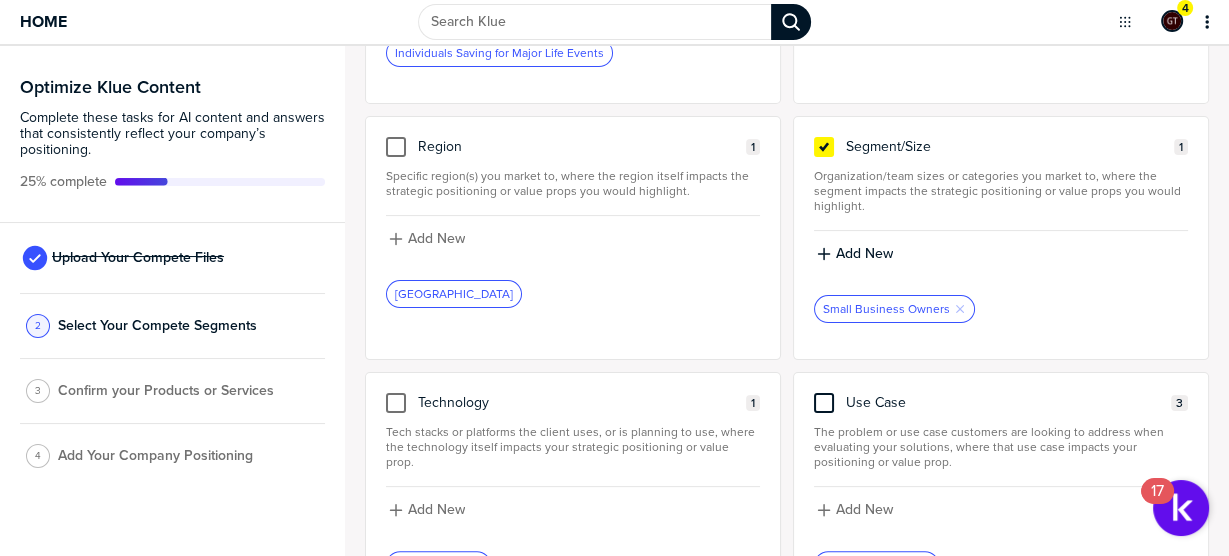 scroll, scrollTop: 319, scrollLeft: 0, axis: vertical 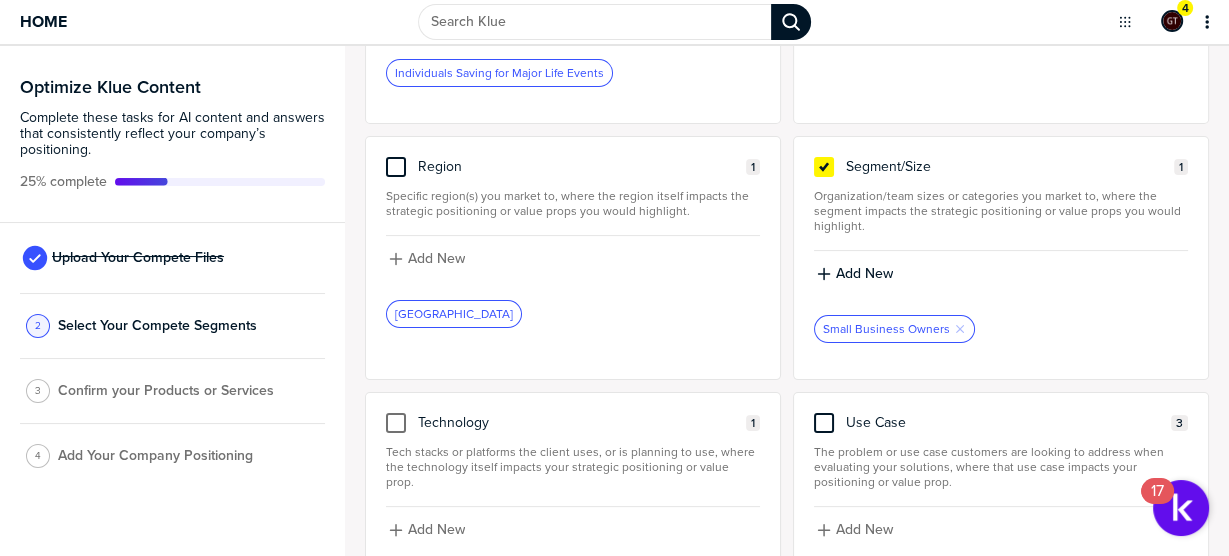 click at bounding box center (396, 167) 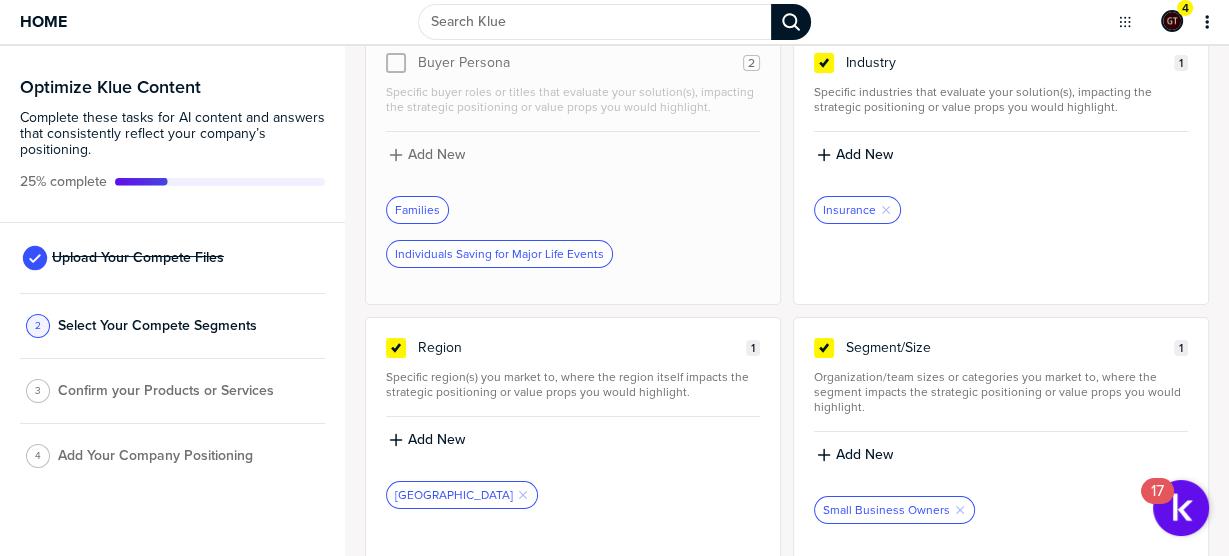 scroll, scrollTop: 0, scrollLeft: 0, axis: both 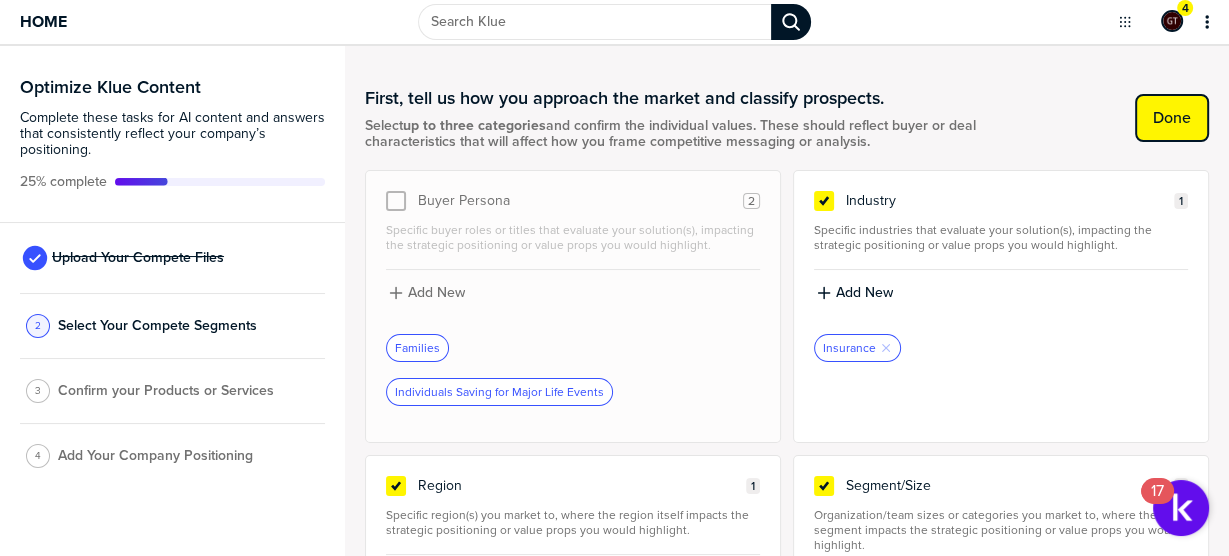 click on "Done" at bounding box center (1172, 118) 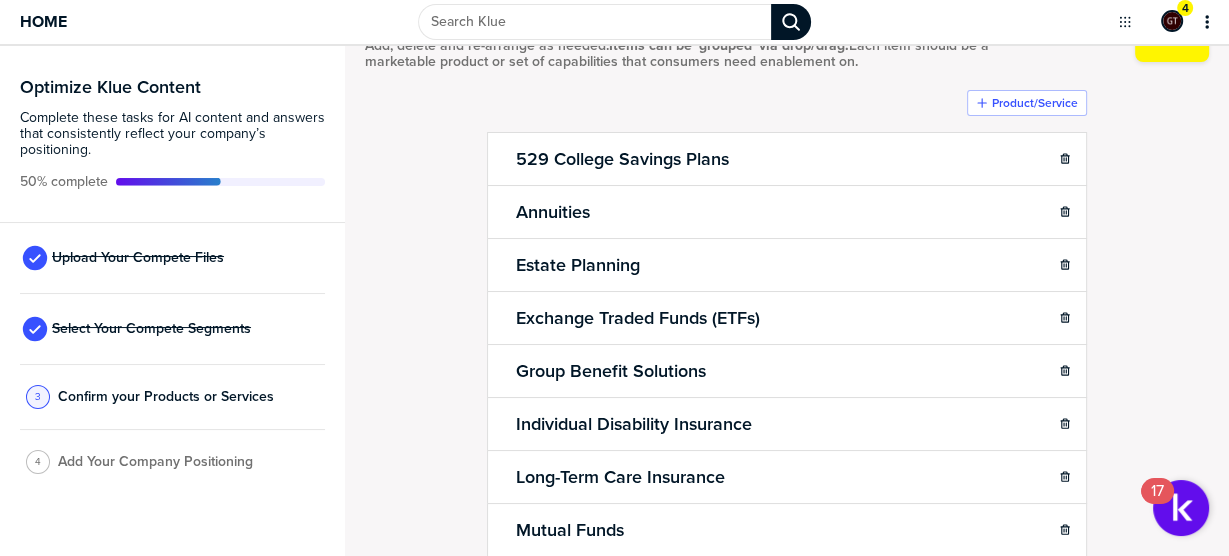 scroll, scrollTop: 0, scrollLeft: 0, axis: both 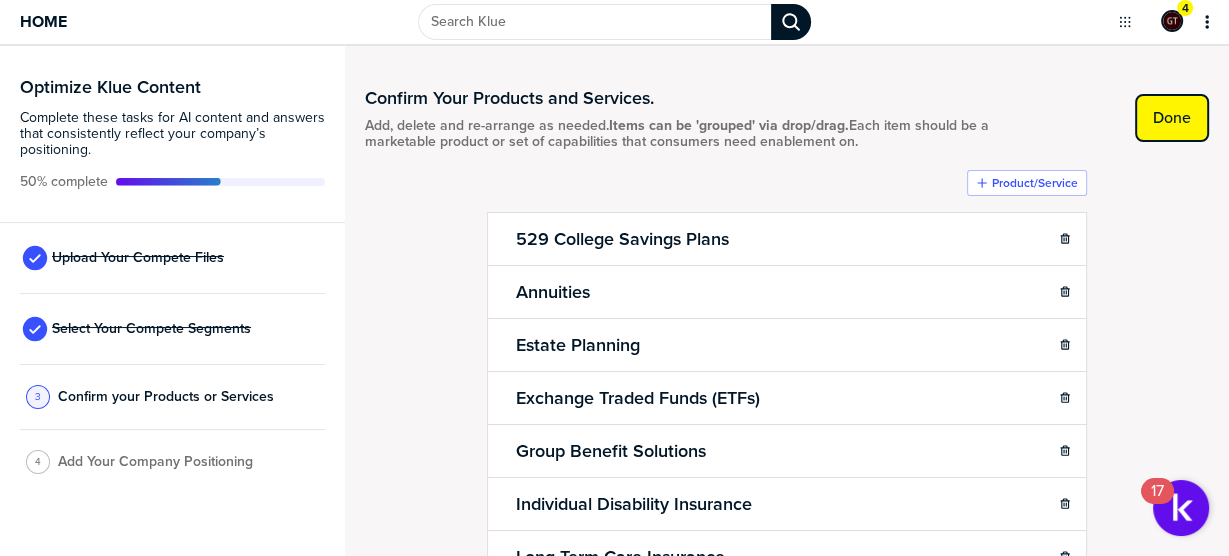click on "Done" at bounding box center [1172, 118] 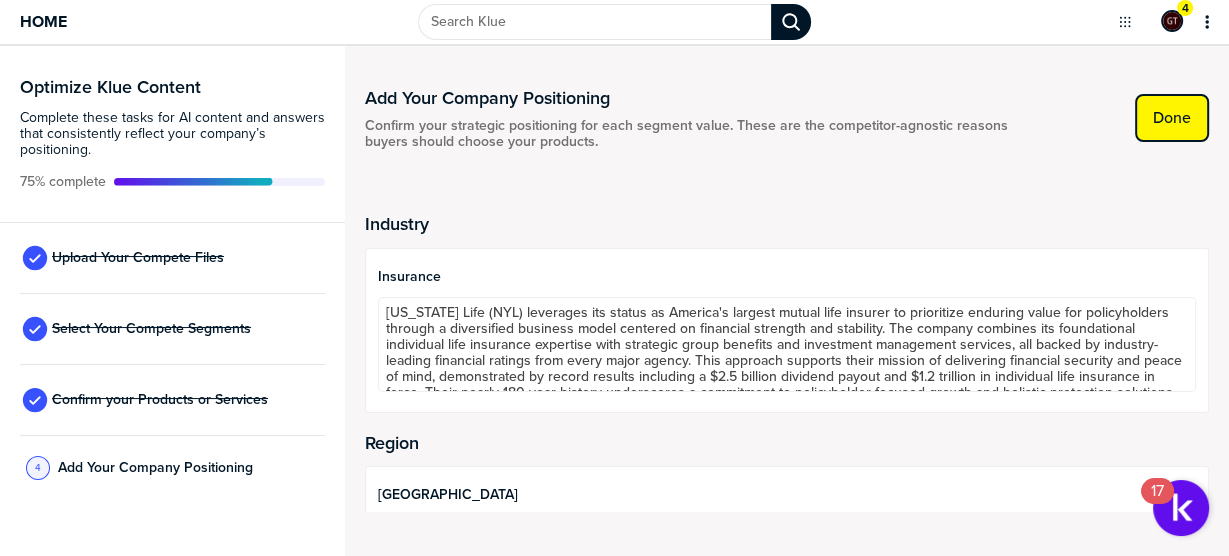 click on "Done" at bounding box center (1172, 118) 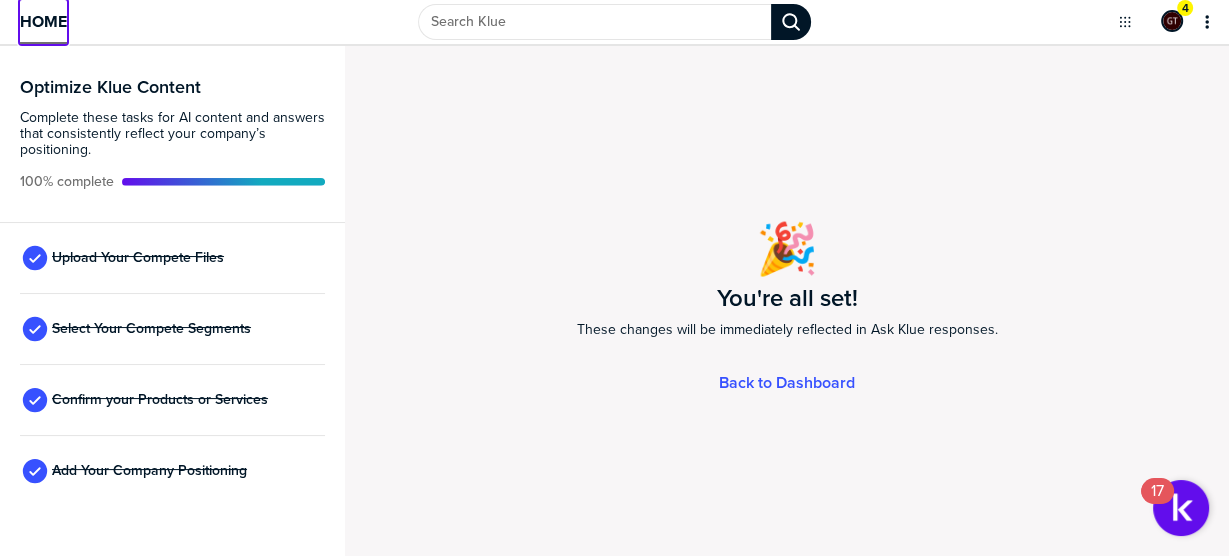 click on "Home" at bounding box center [43, 21] 